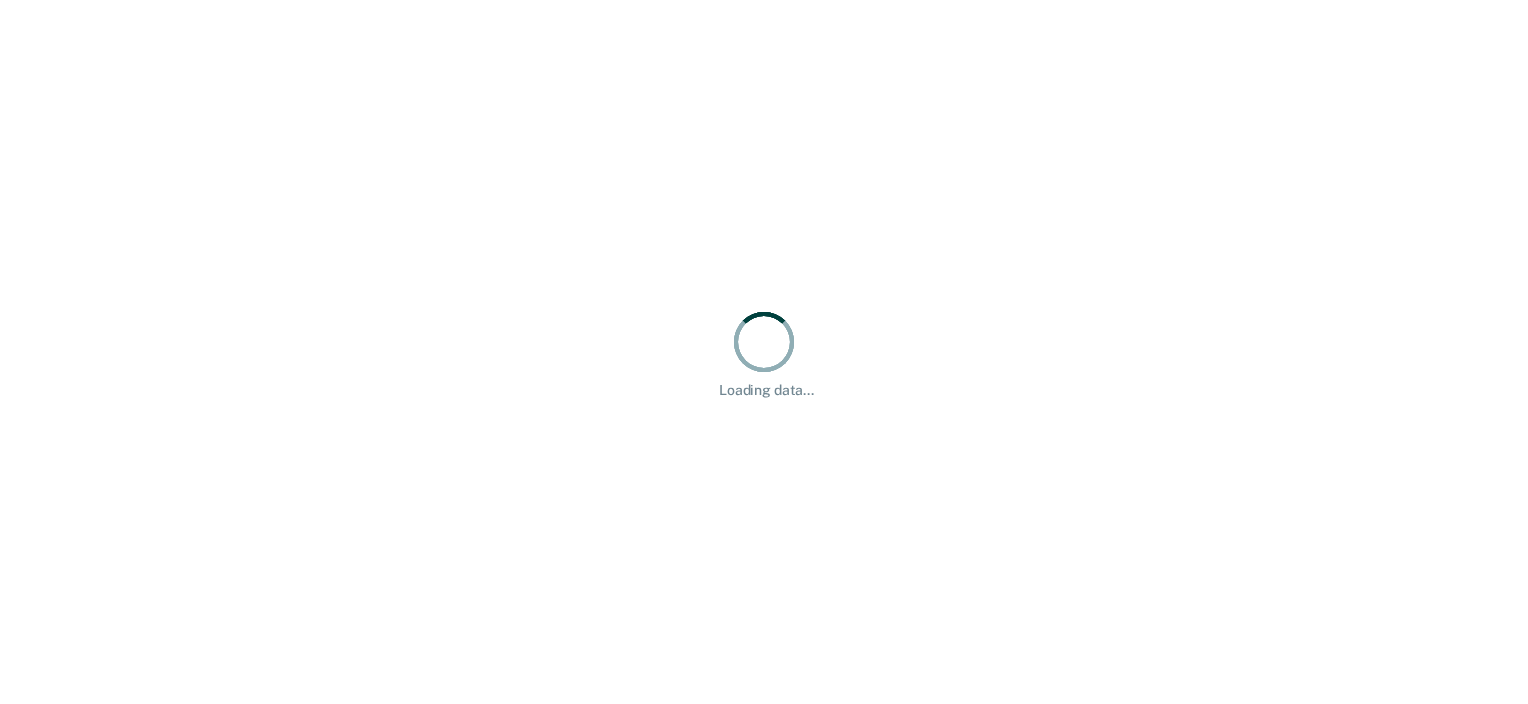 scroll, scrollTop: 0, scrollLeft: 0, axis: both 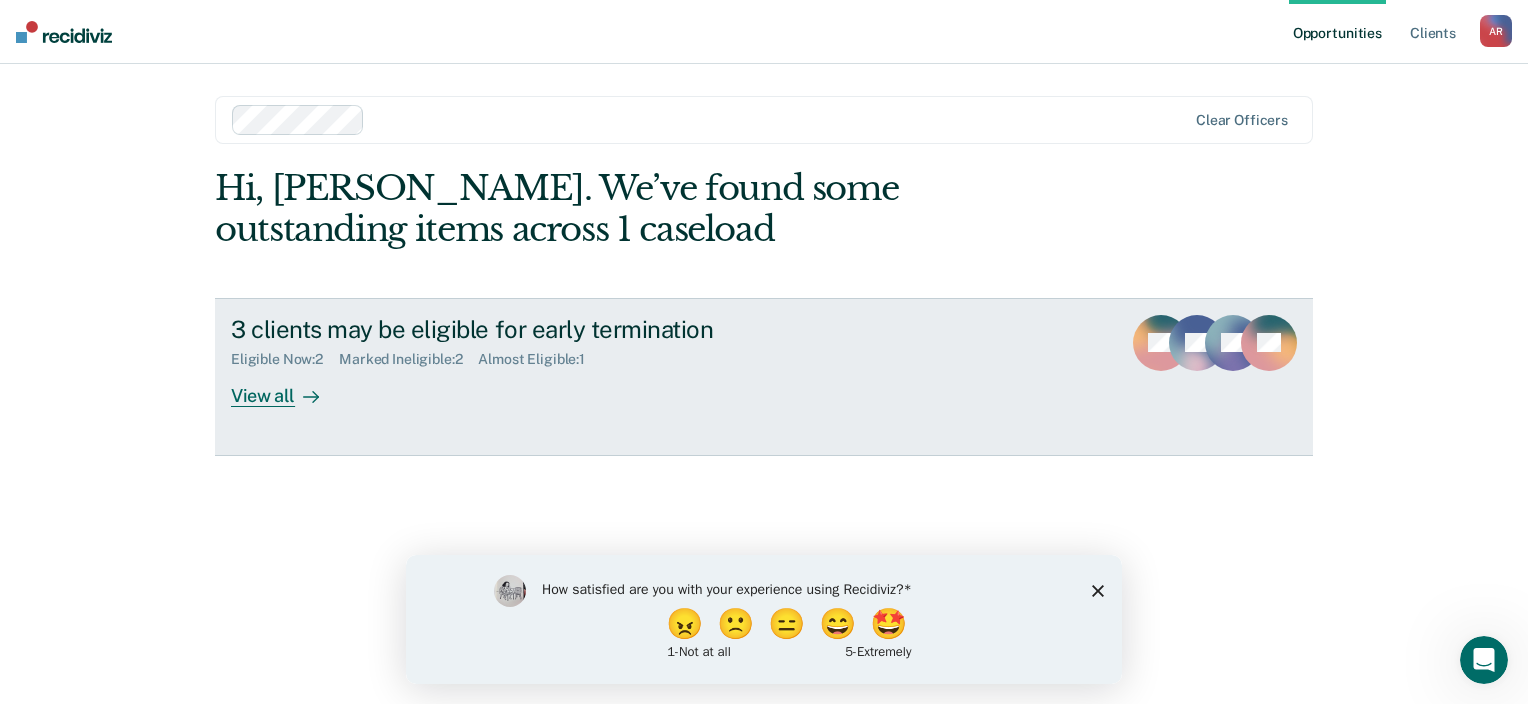 click 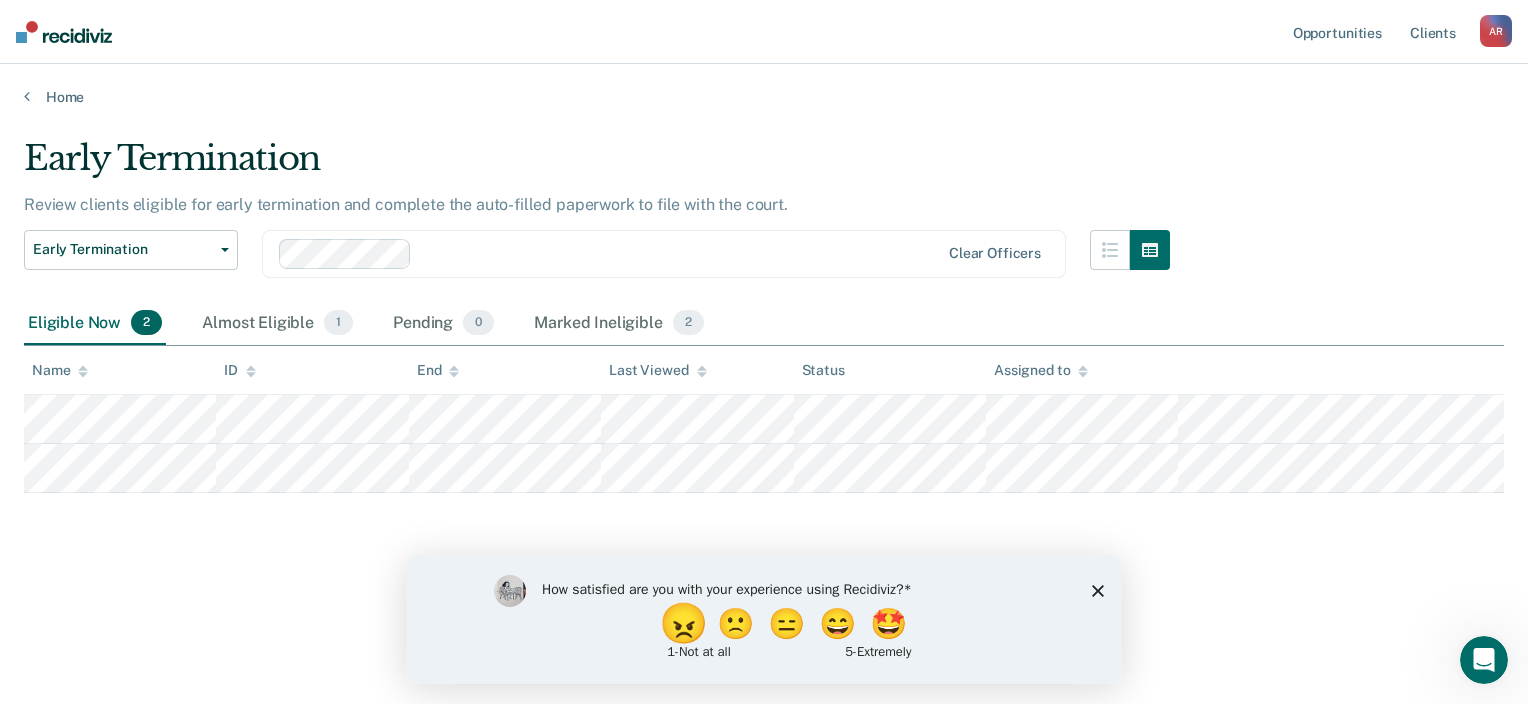 click on "😠" at bounding box center (686, 623) 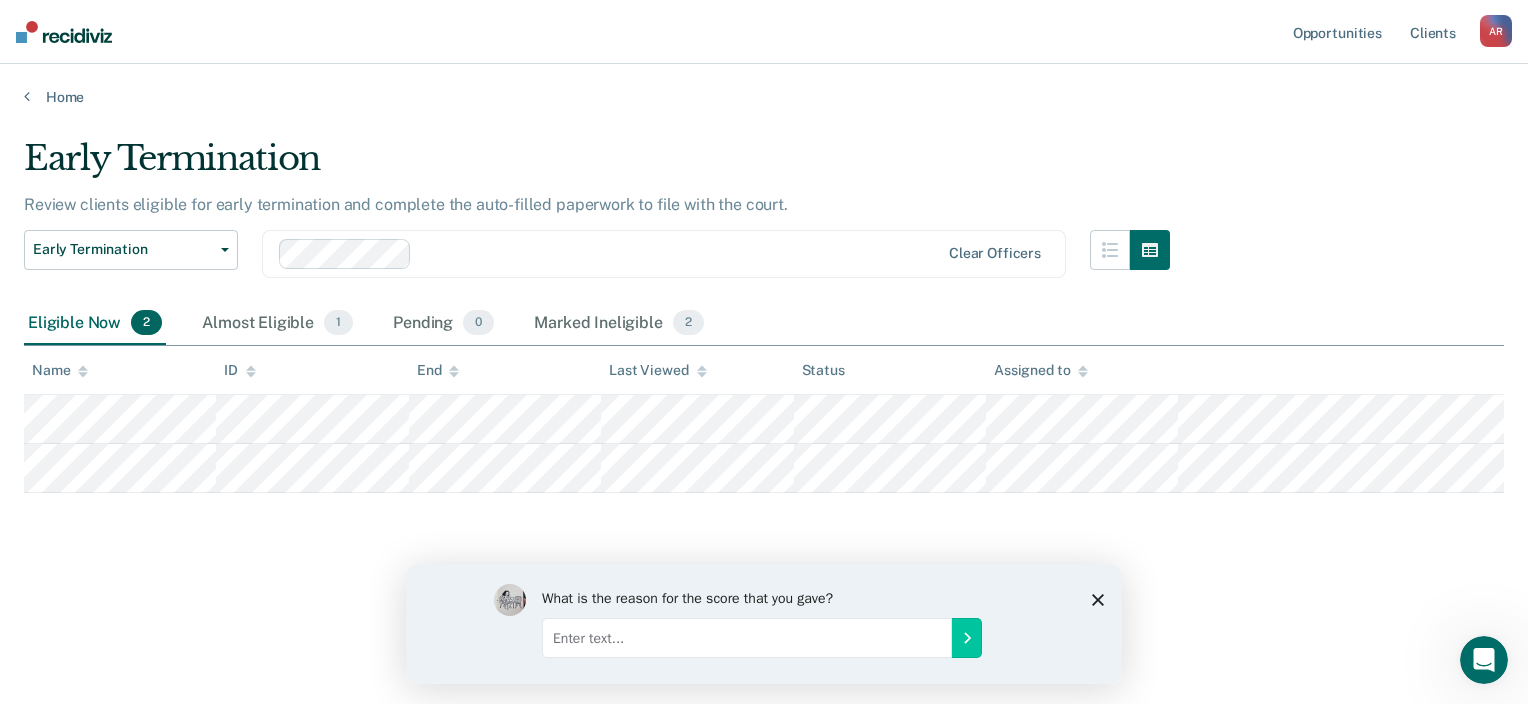 click at bounding box center (747, 637) 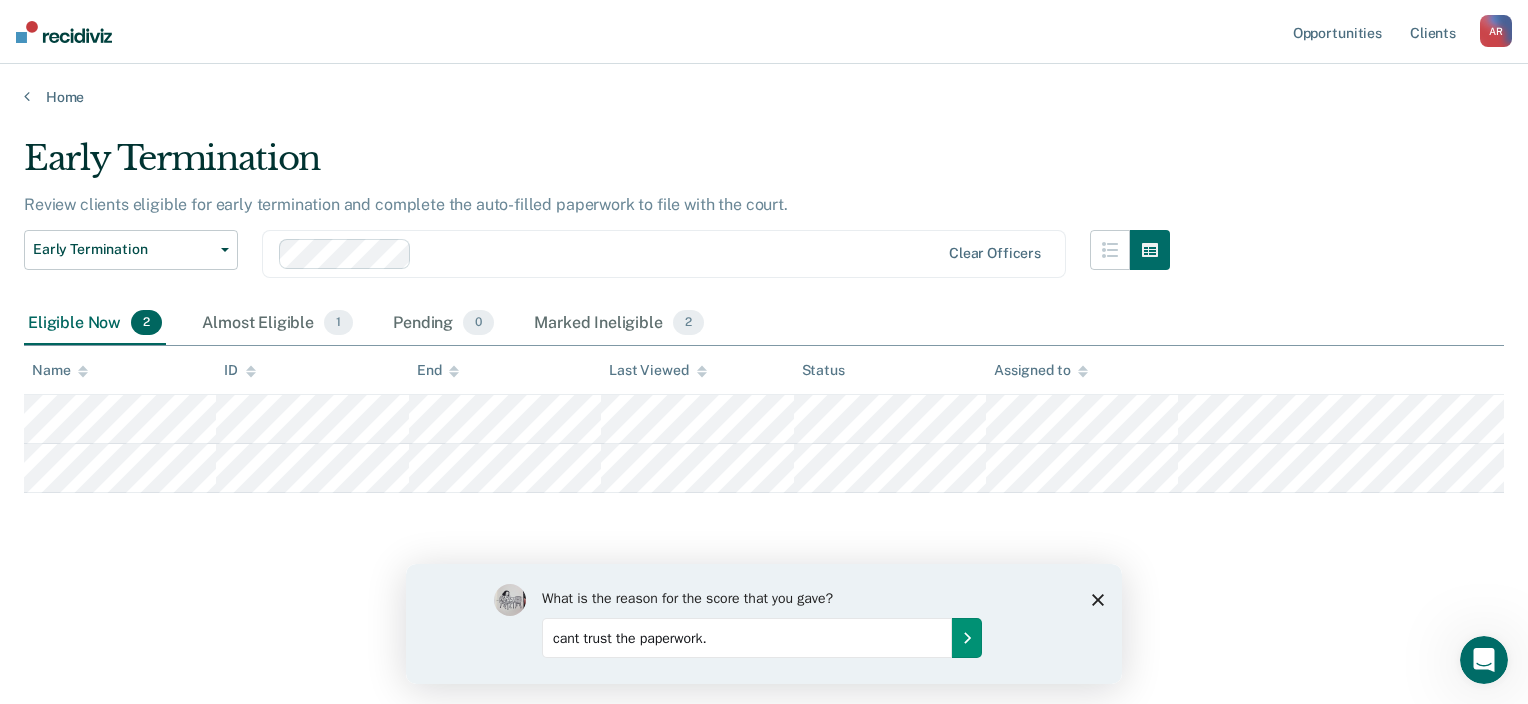 type on "cant trust the paperwork." 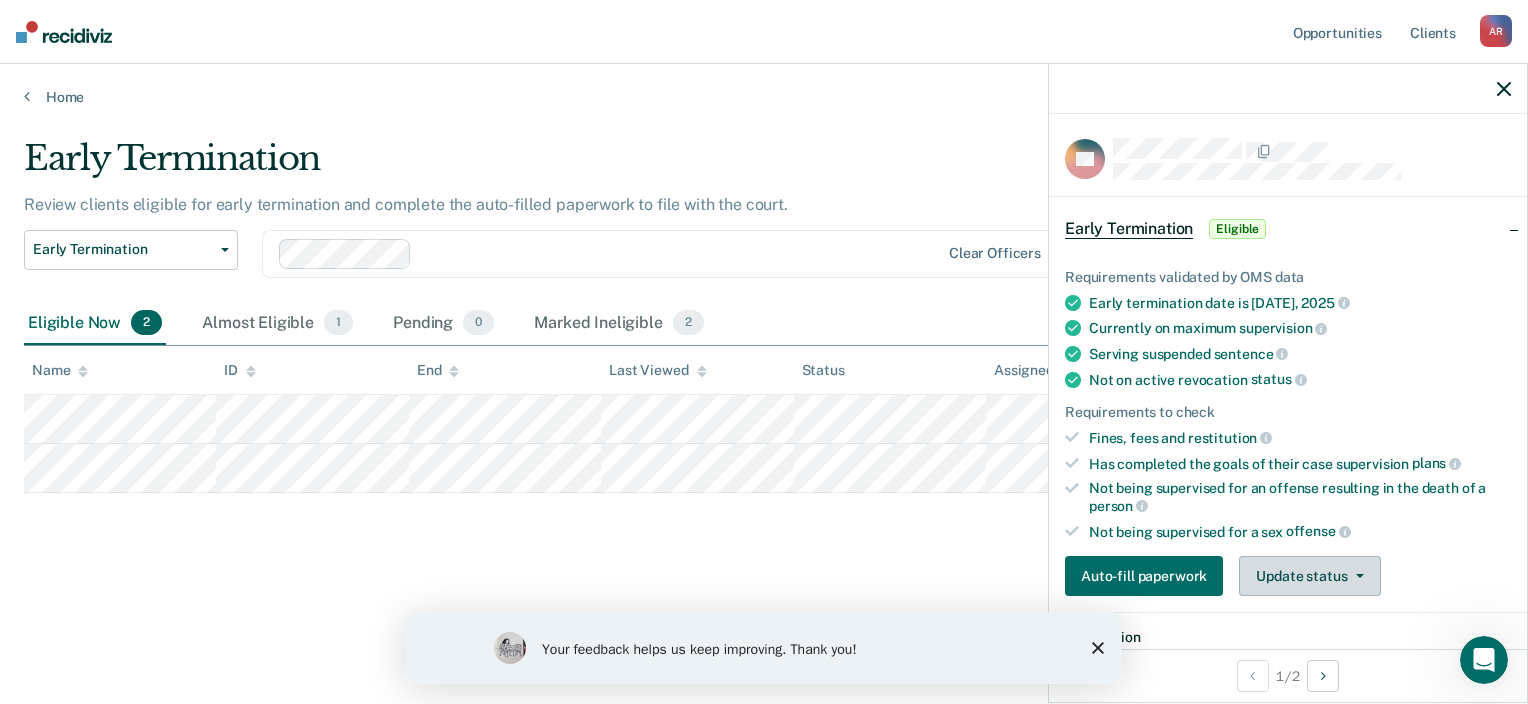 click on "Update status" at bounding box center [1309, 576] 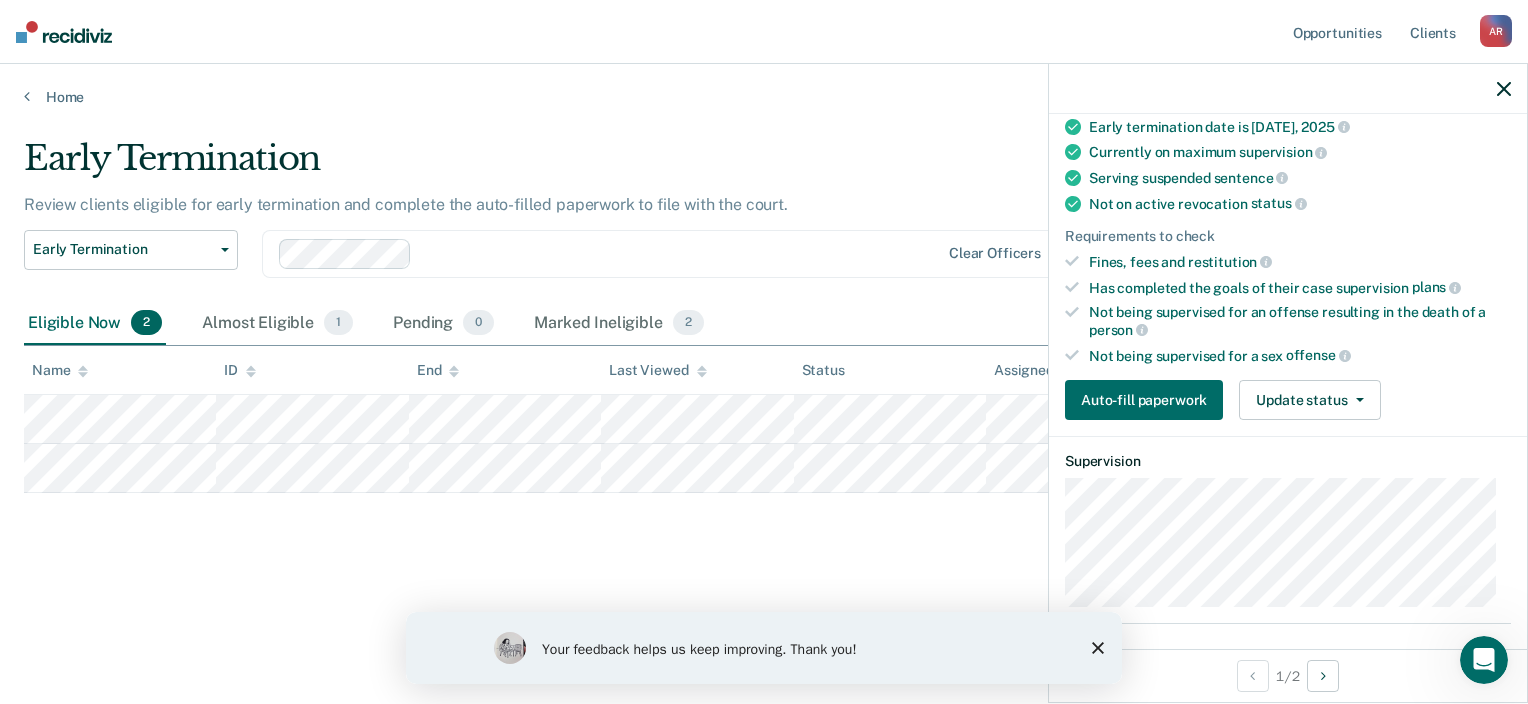 scroll, scrollTop: 178, scrollLeft: 0, axis: vertical 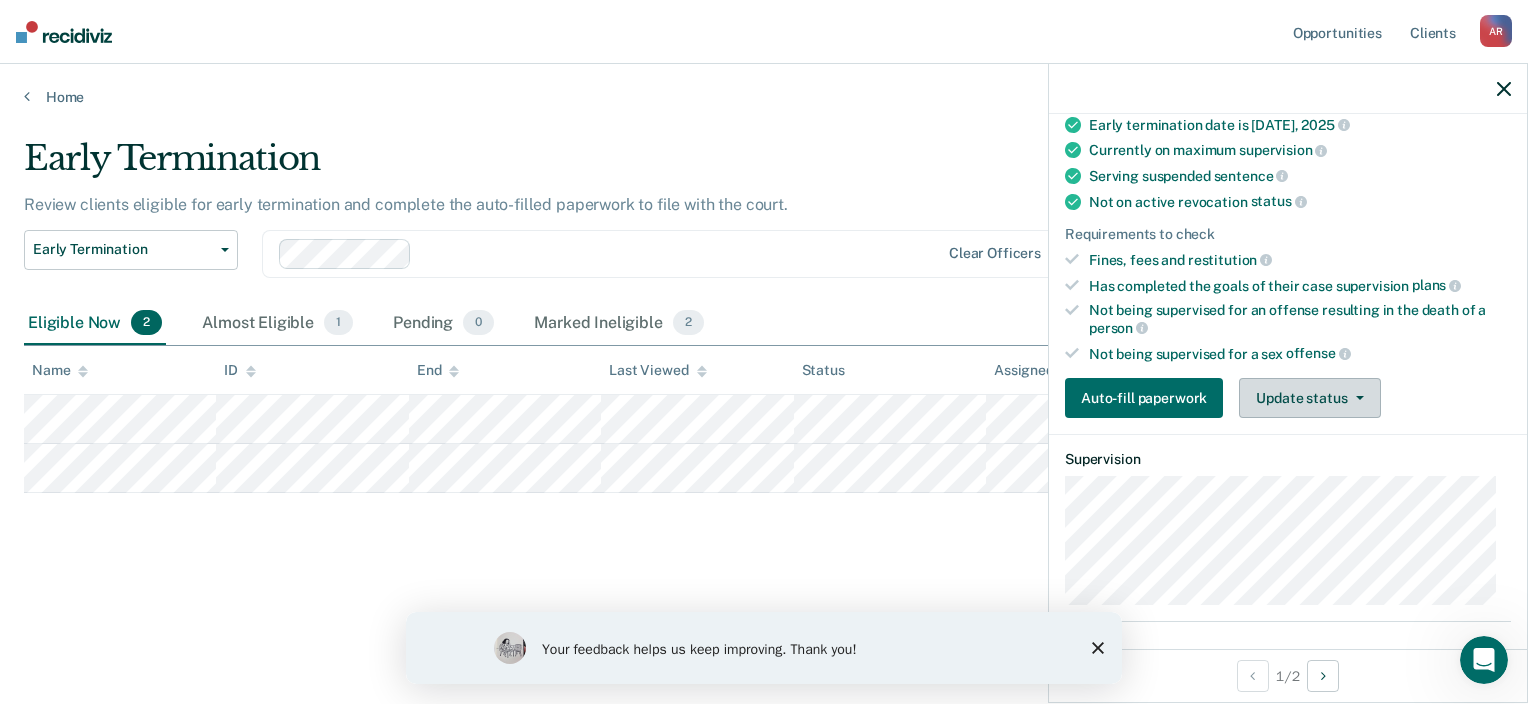 click on "Update status" at bounding box center [1309, 398] 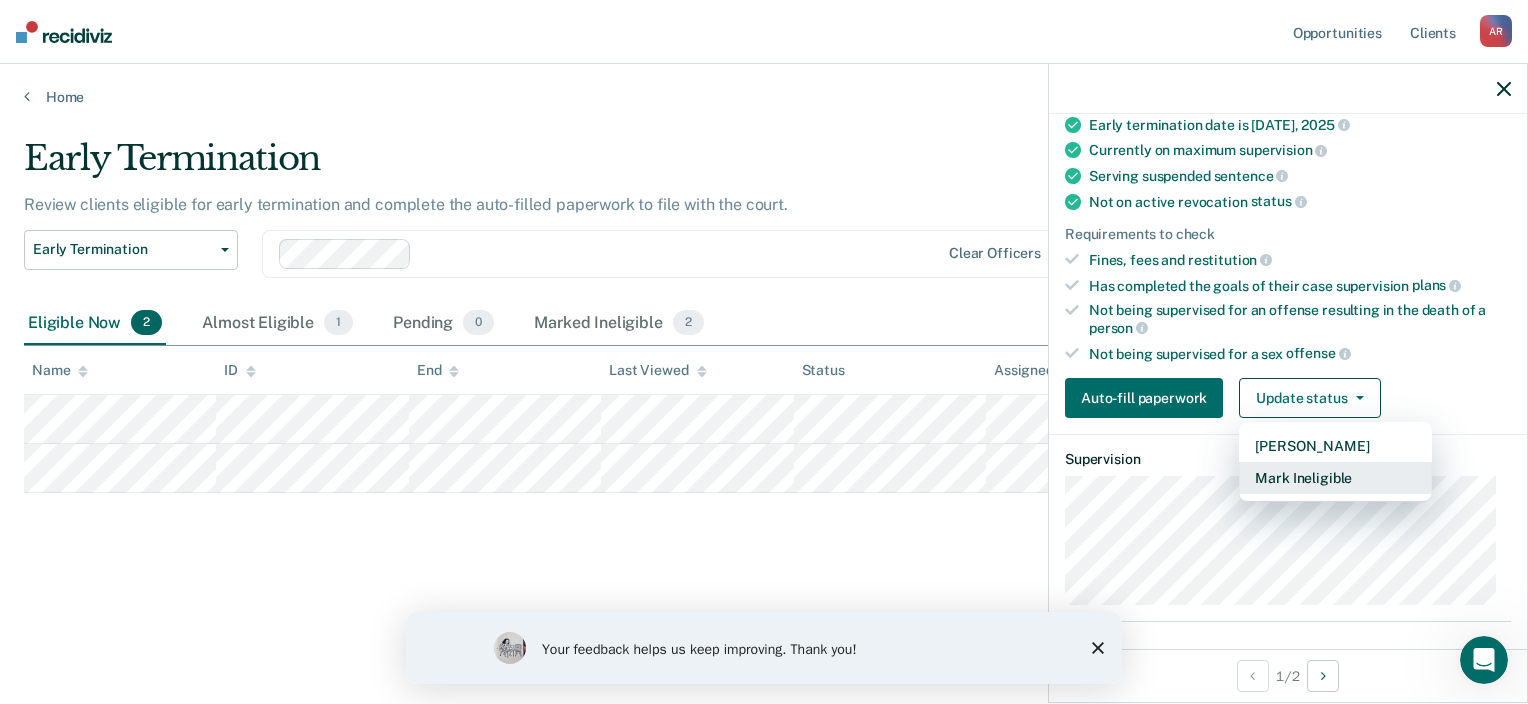 click on "Mark Ineligible" at bounding box center (1335, 478) 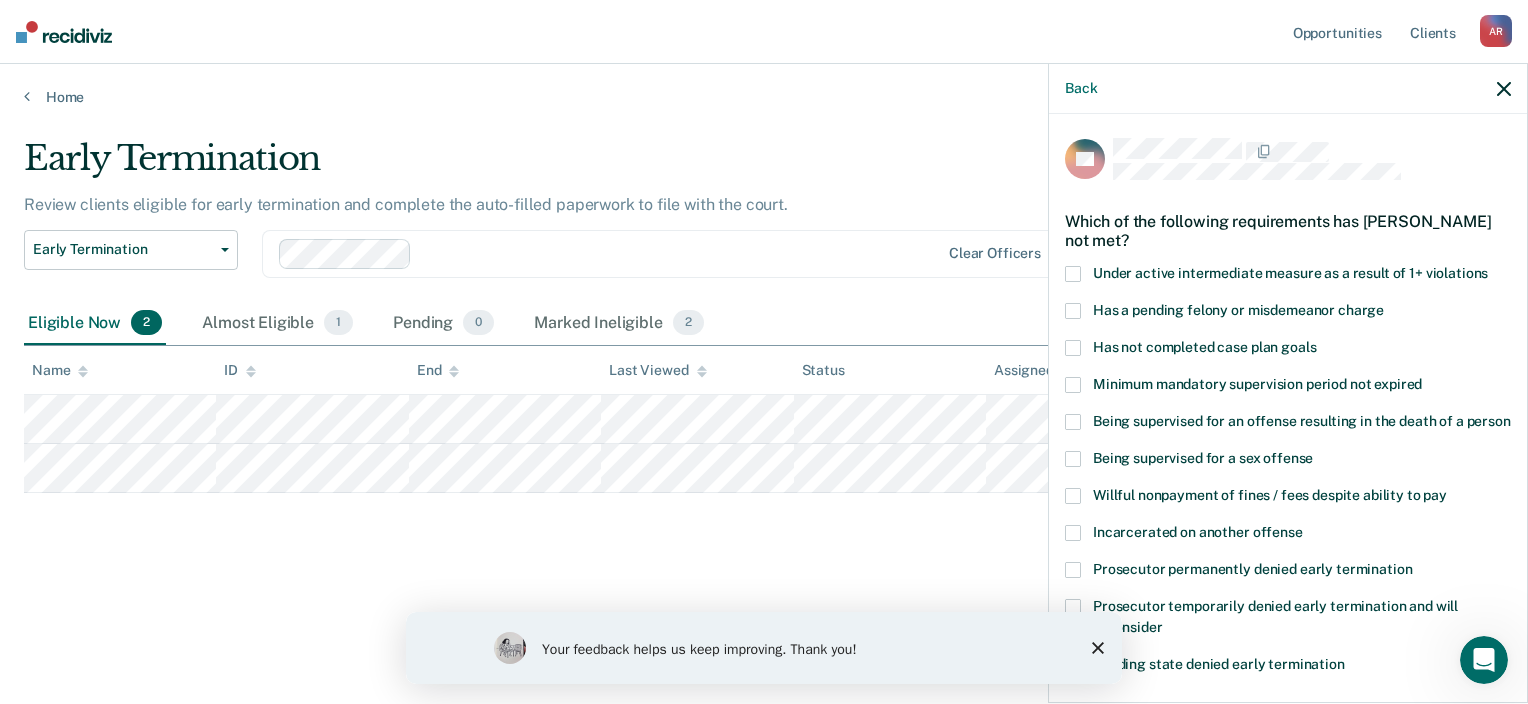 scroll, scrollTop: 60, scrollLeft: 0, axis: vertical 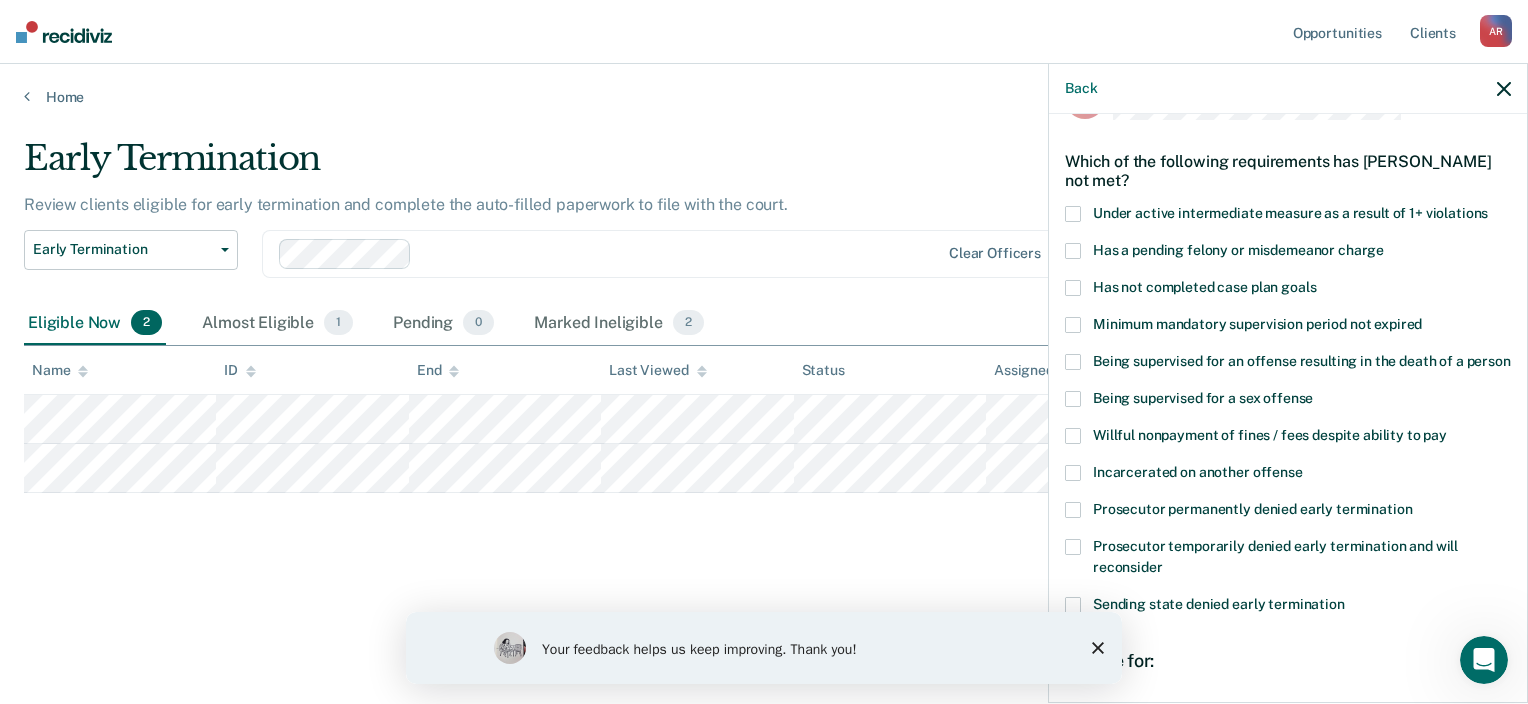 click at bounding box center (1073, 288) 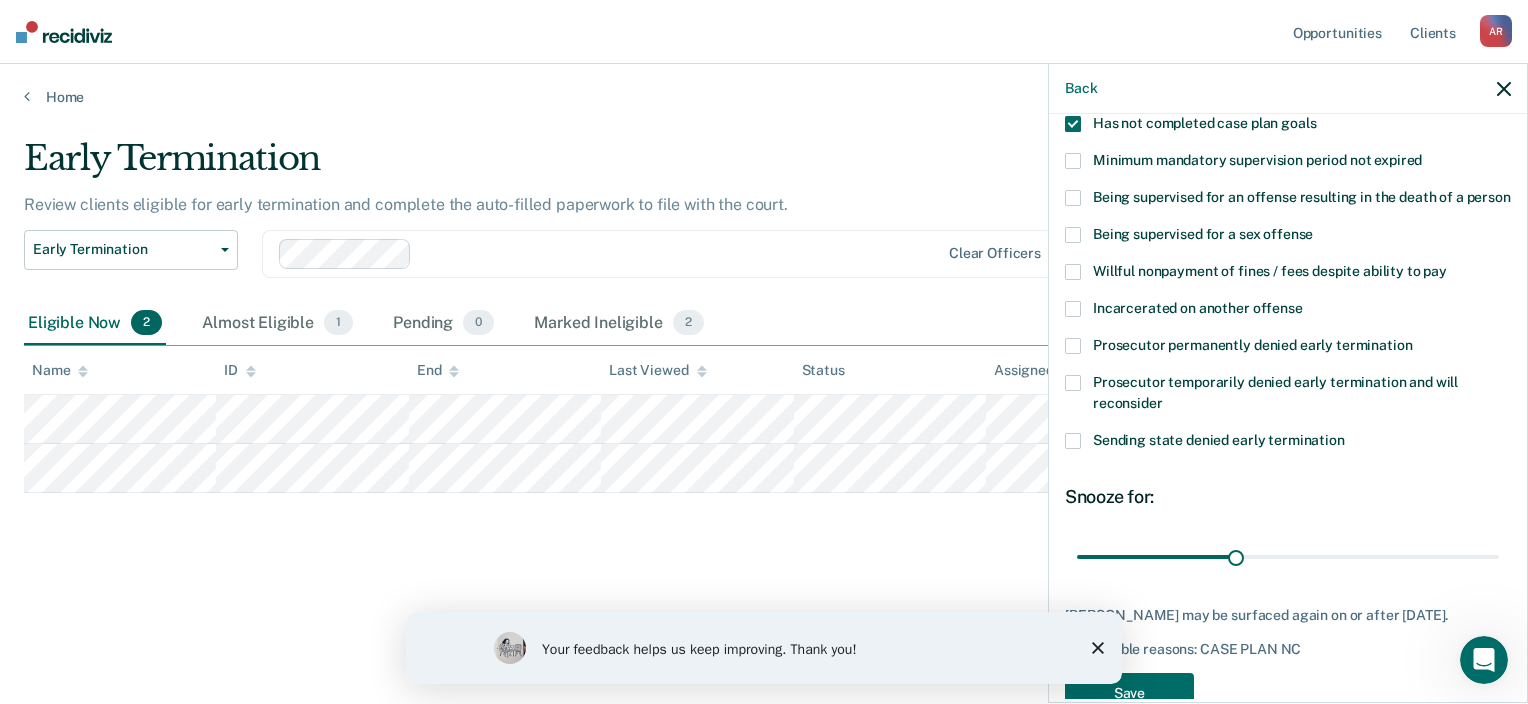 scroll, scrollTop: 310, scrollLeft: 0, axis: vertical 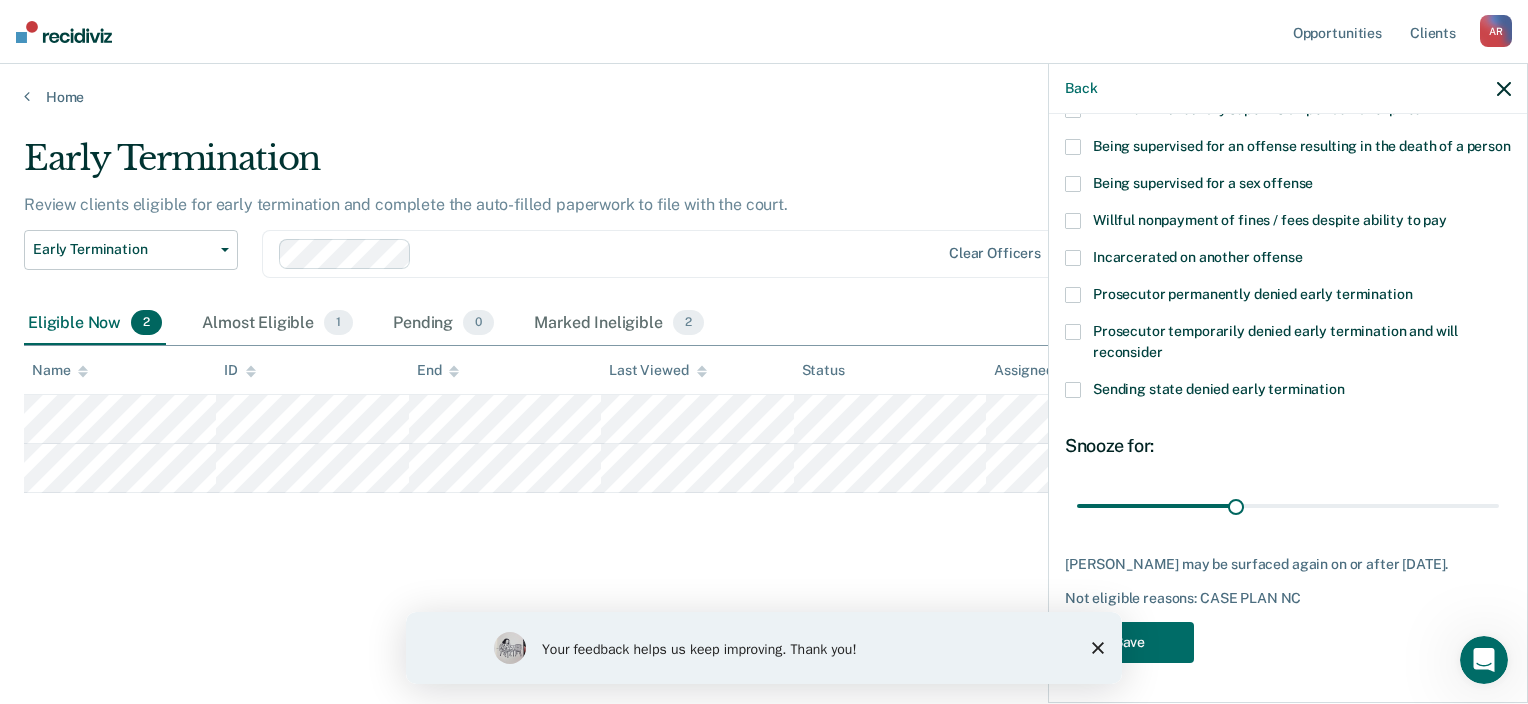 click 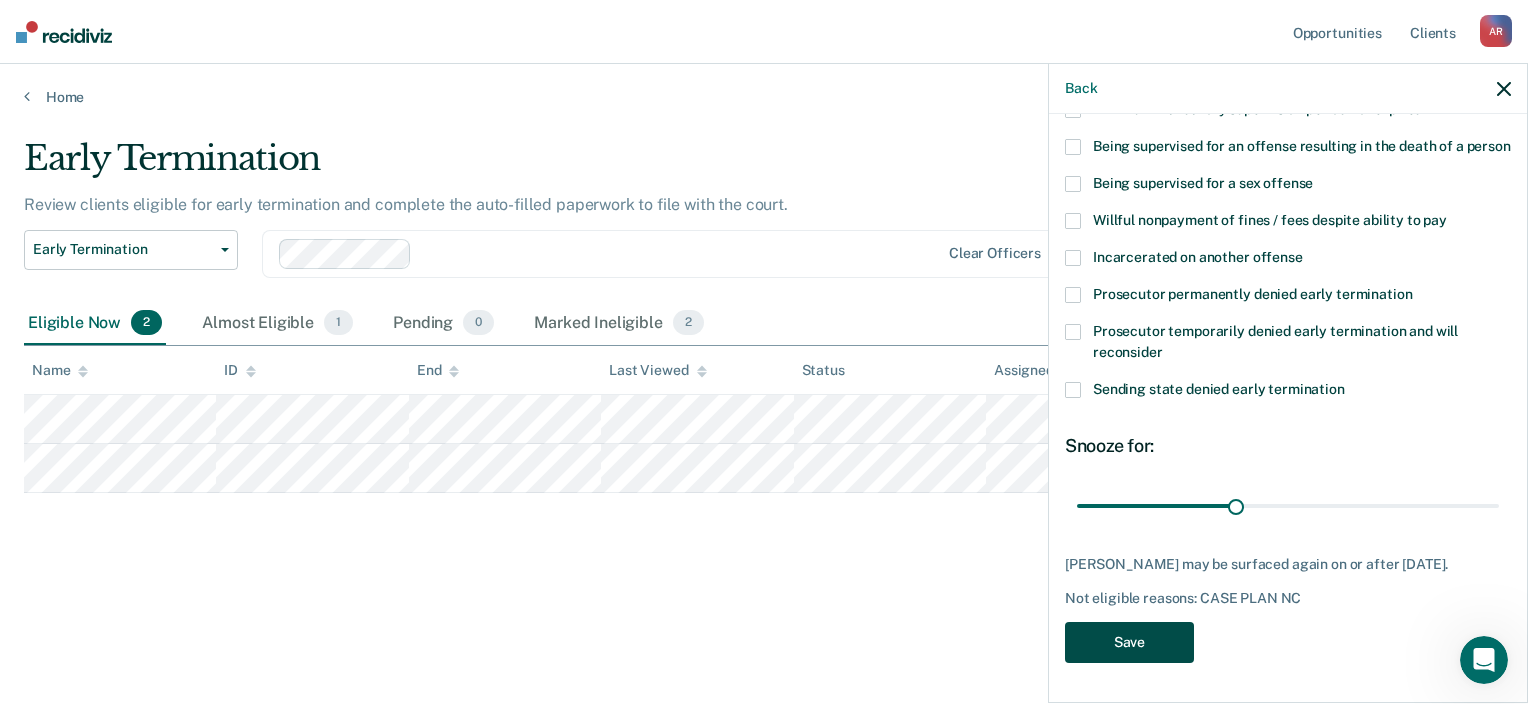 click on "Save" at bounding box center (1129, 642) 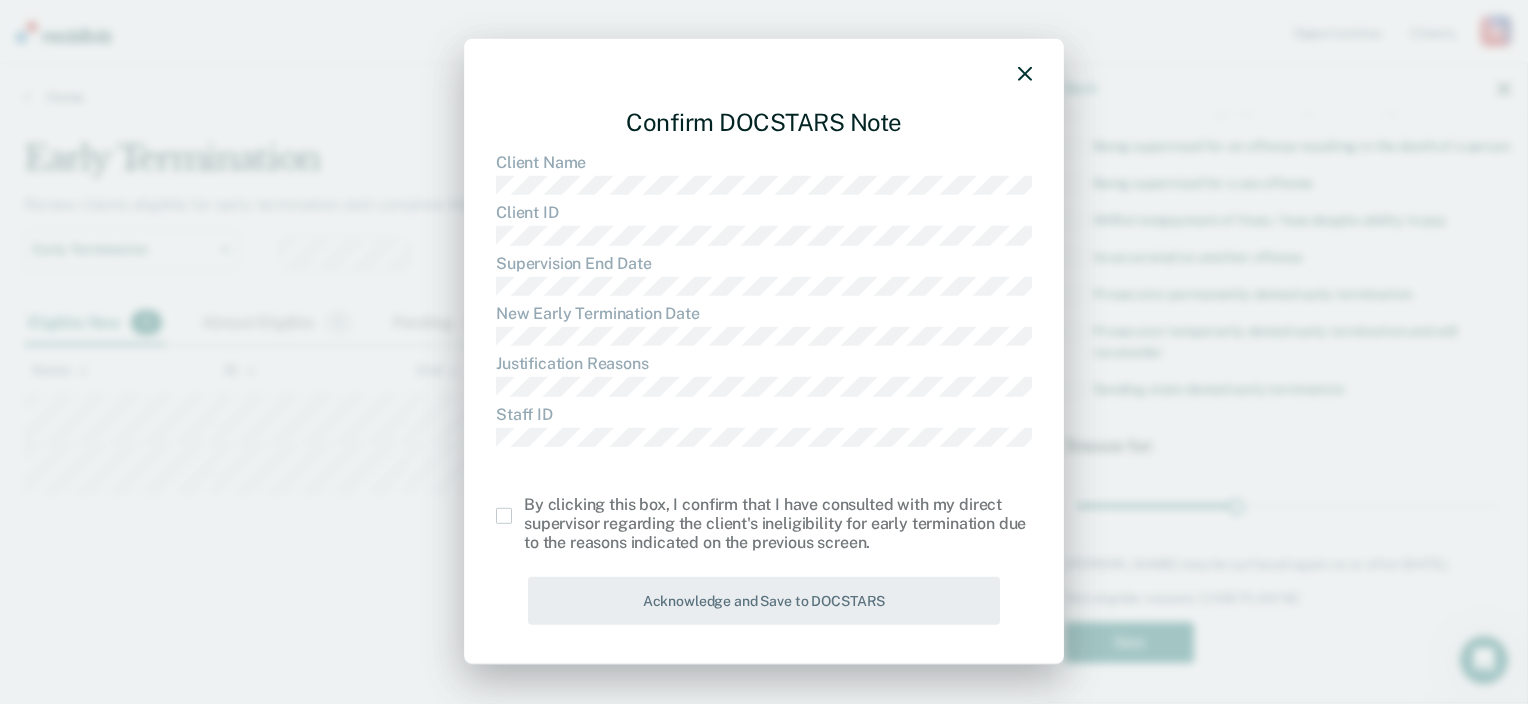 drag, startPoint x: 502, startPoint y: 524, endPoint x: 486, endPoint y: 520, distance: 16.492422 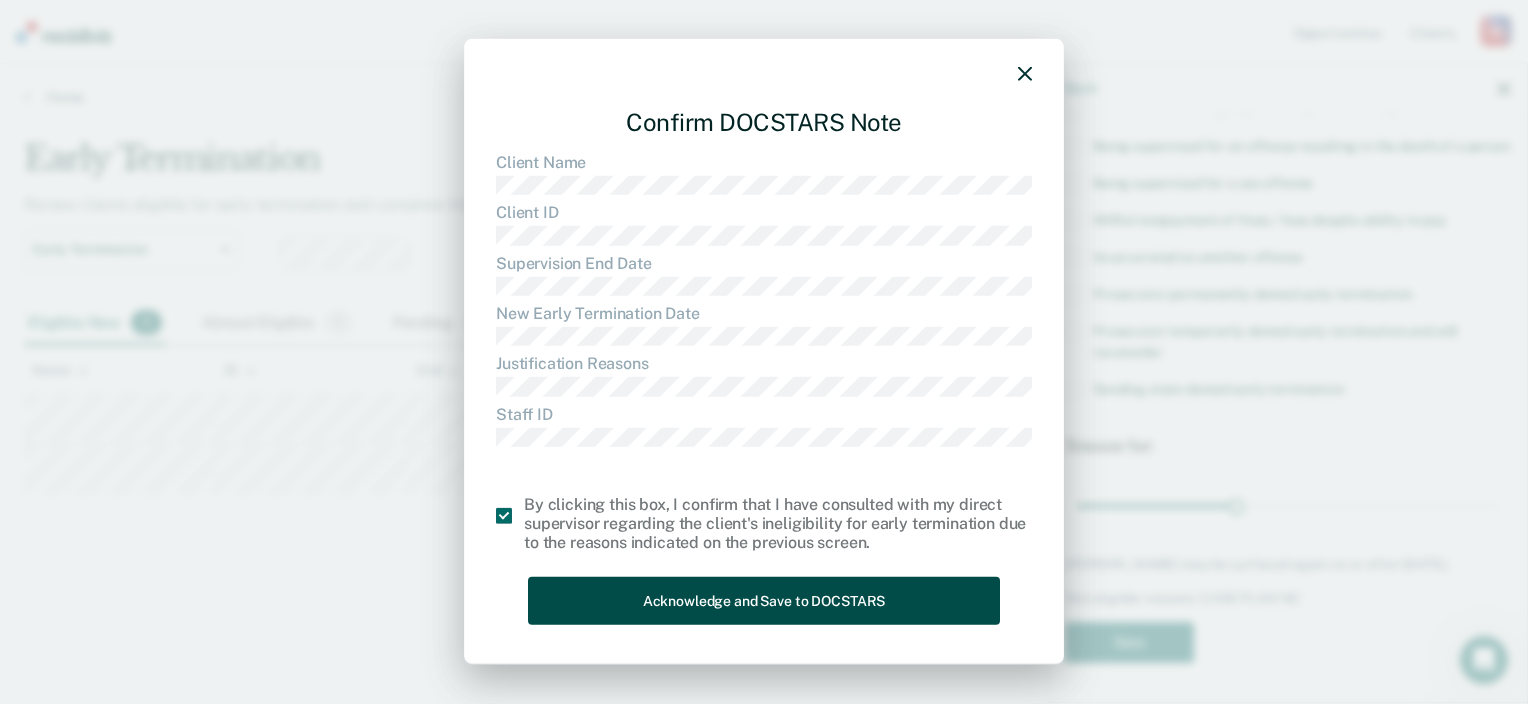 click on "Acknowledge and Save to DOCSTARS" at bounding box center (764, 600) 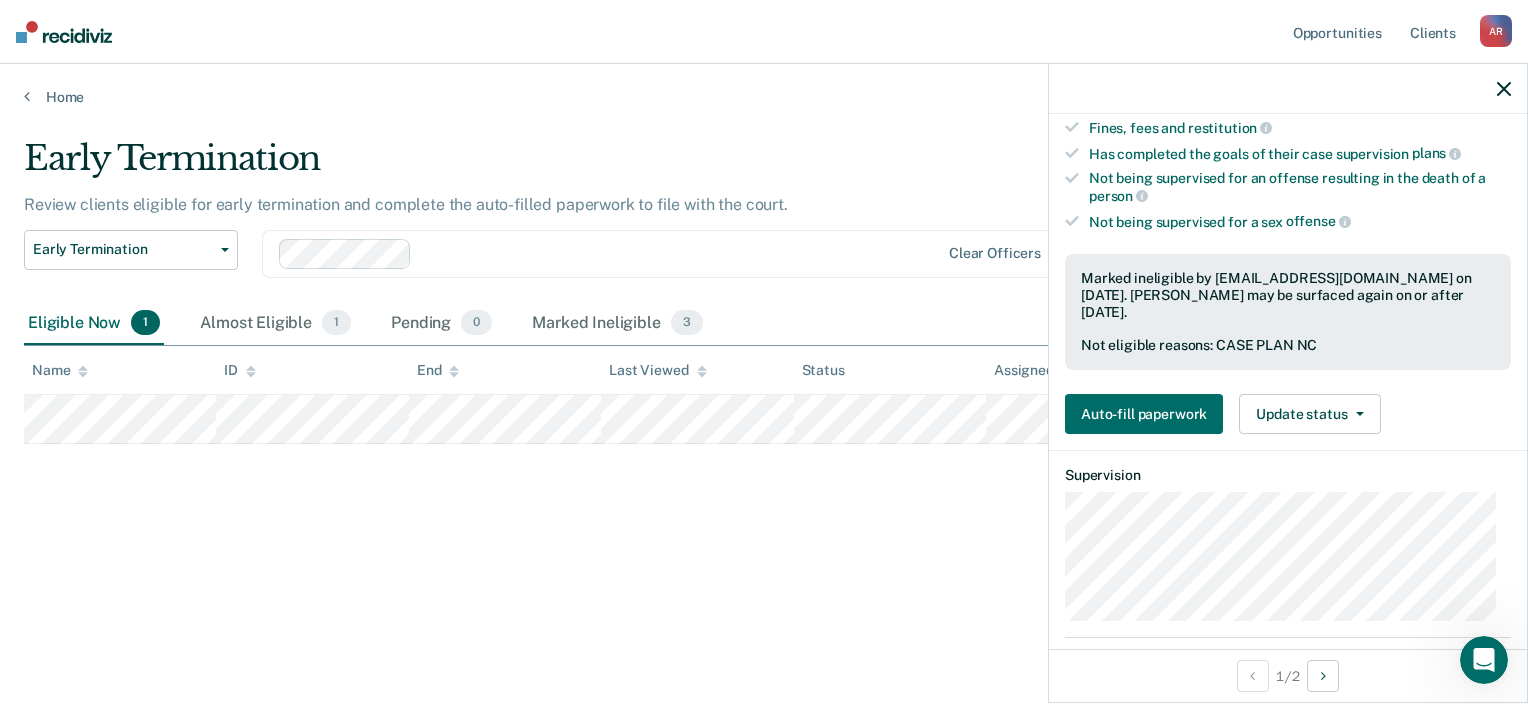 scroll, scrollTop: 305, scrollLeft: 0, axis: vertical 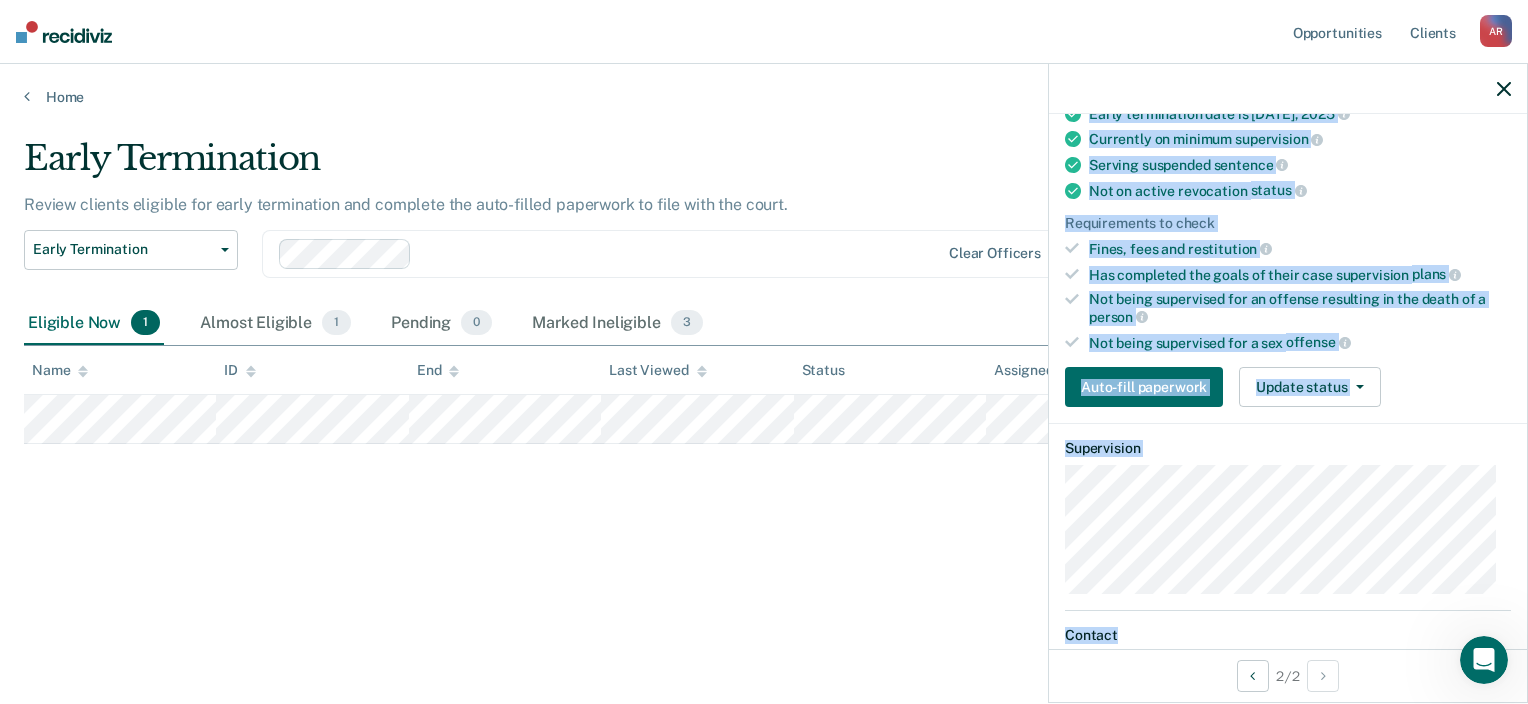 drag, startPoint x: 1527, startPoint y: 526, endPoint x: 1531, endPoint y: 458, distance: 68.117546 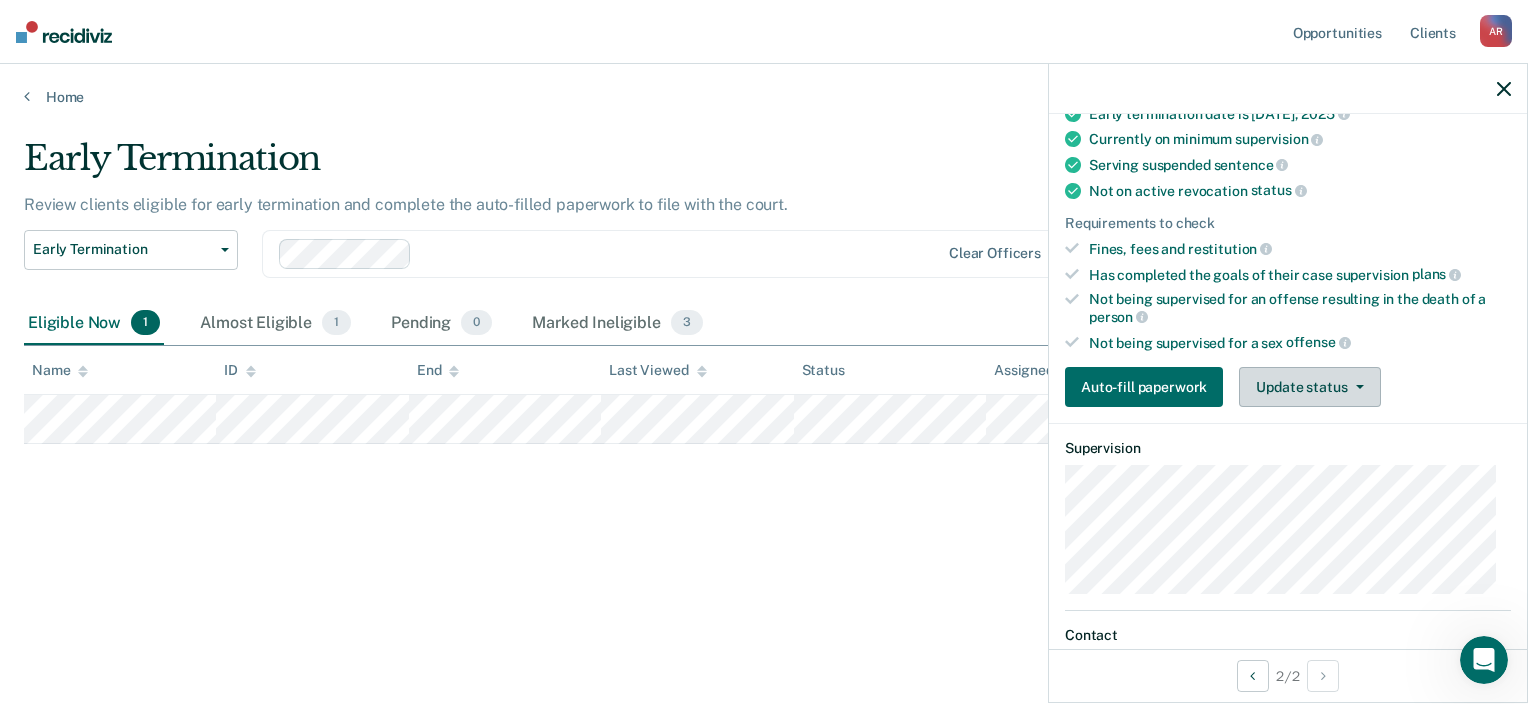 click on "Update status" at bounding box center [1309, 387] 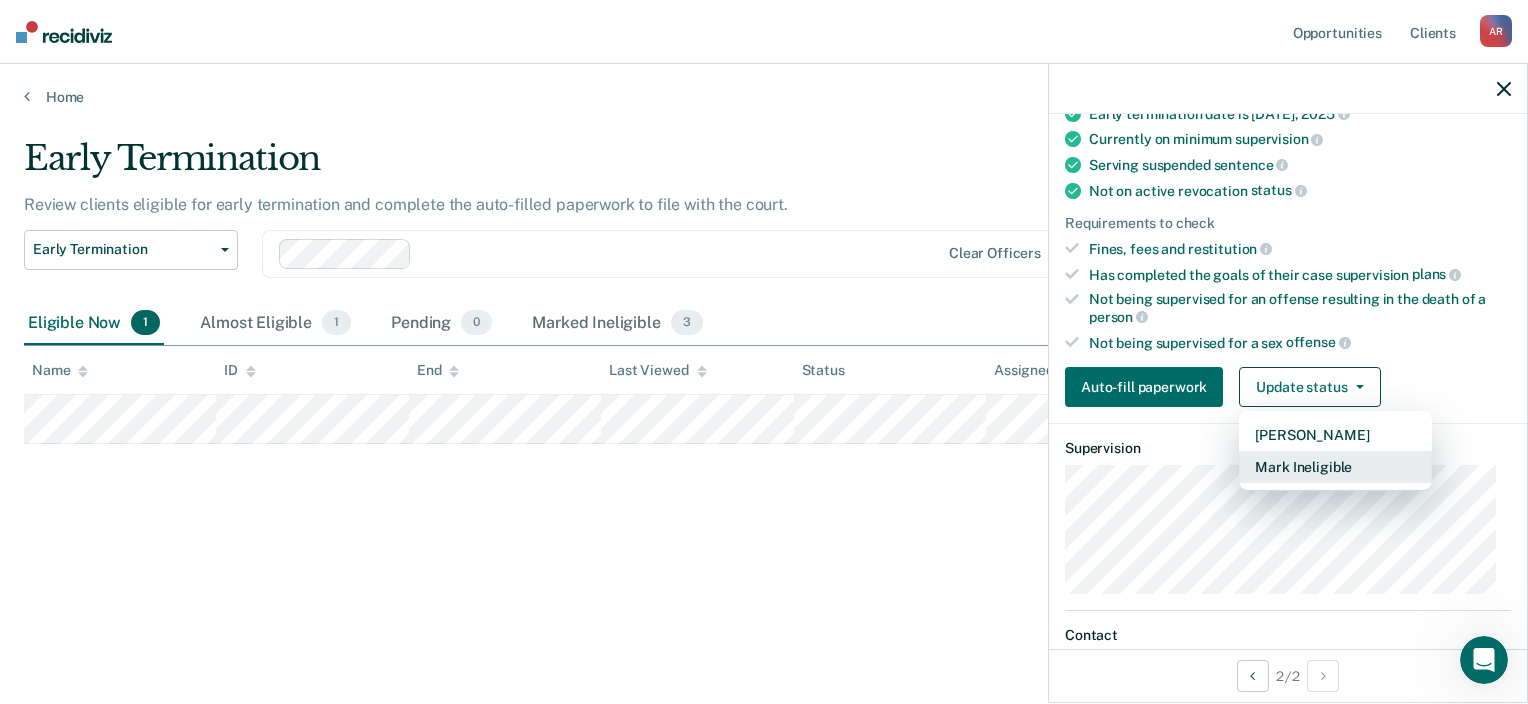 click on "Mark Ineligible" at bounding box center [1335, 467] 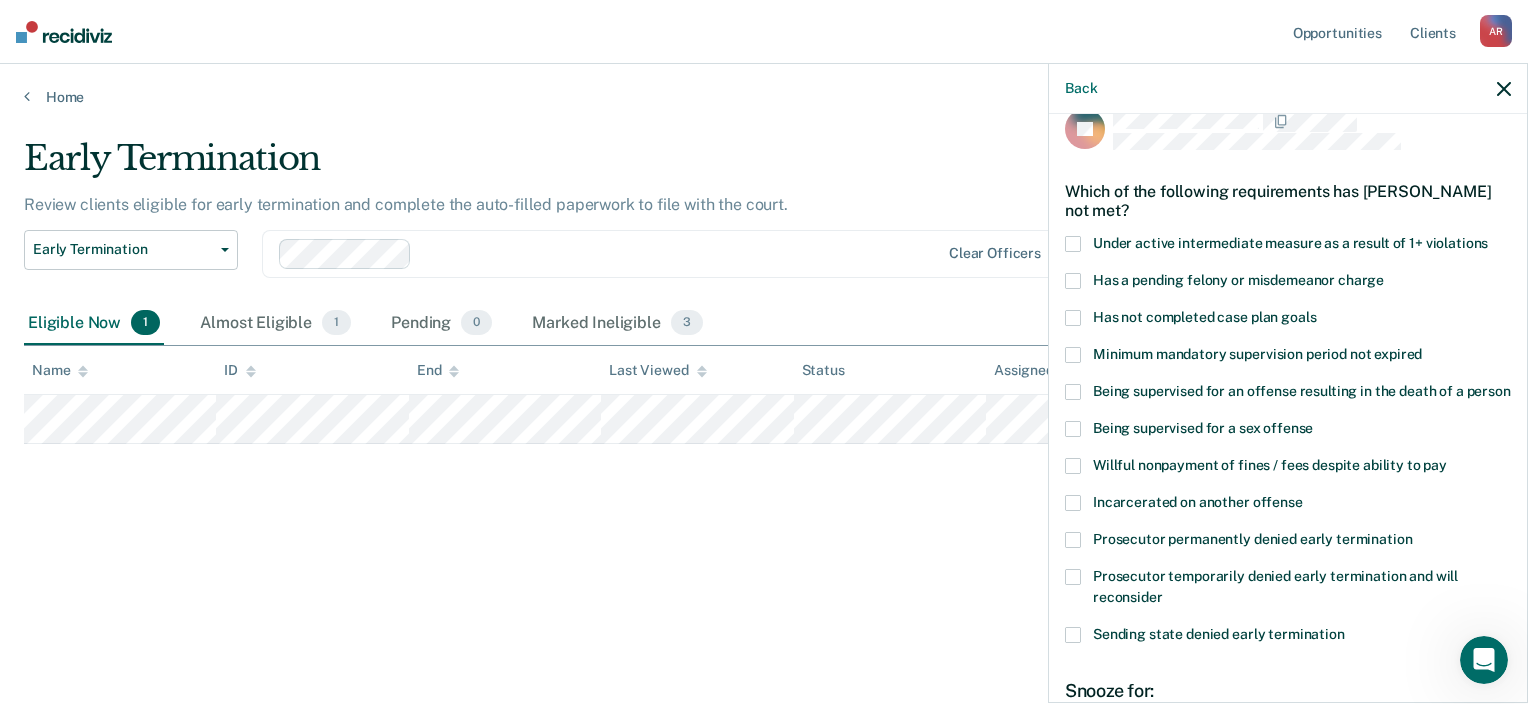 scroll, scrollTop: 0, scrollLeft: 0, axis: both 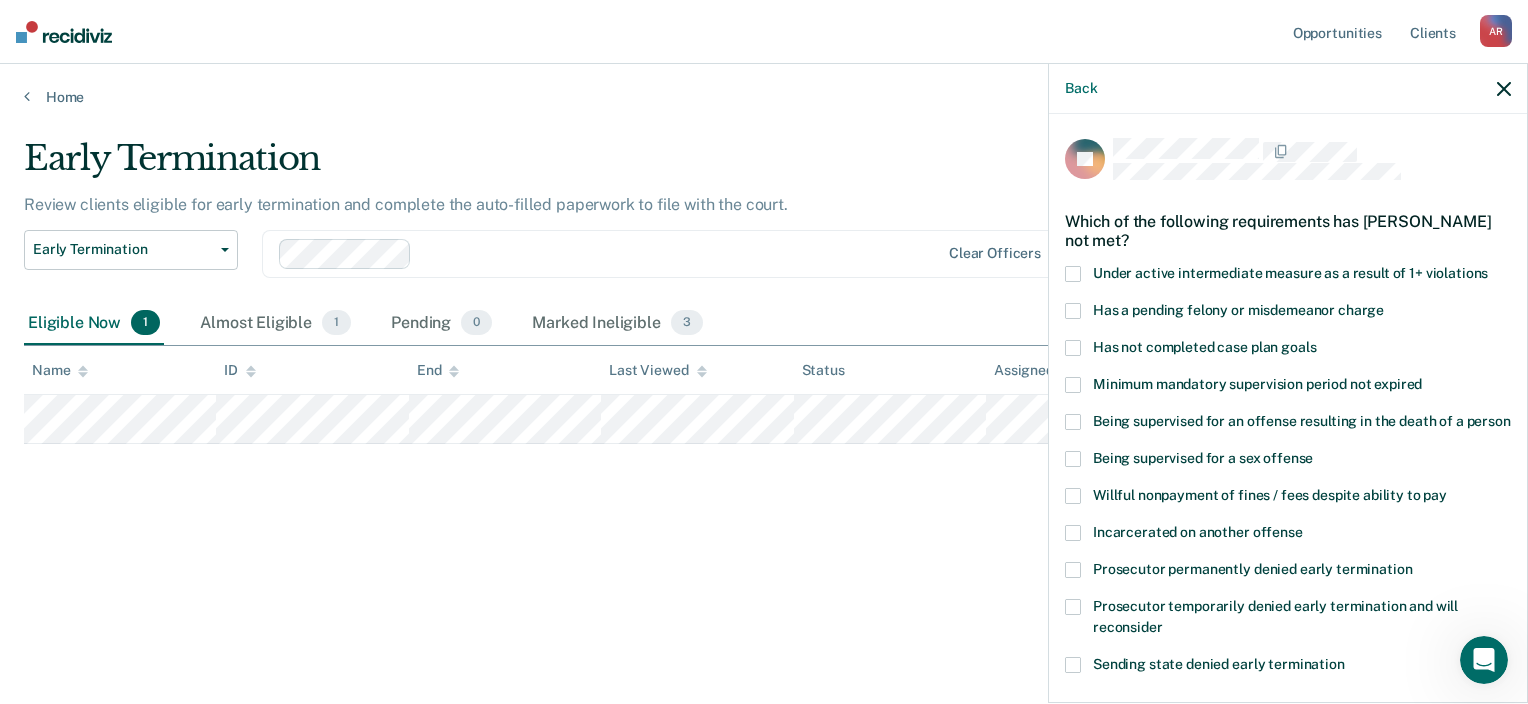 click at bounding box center (1073, 274) 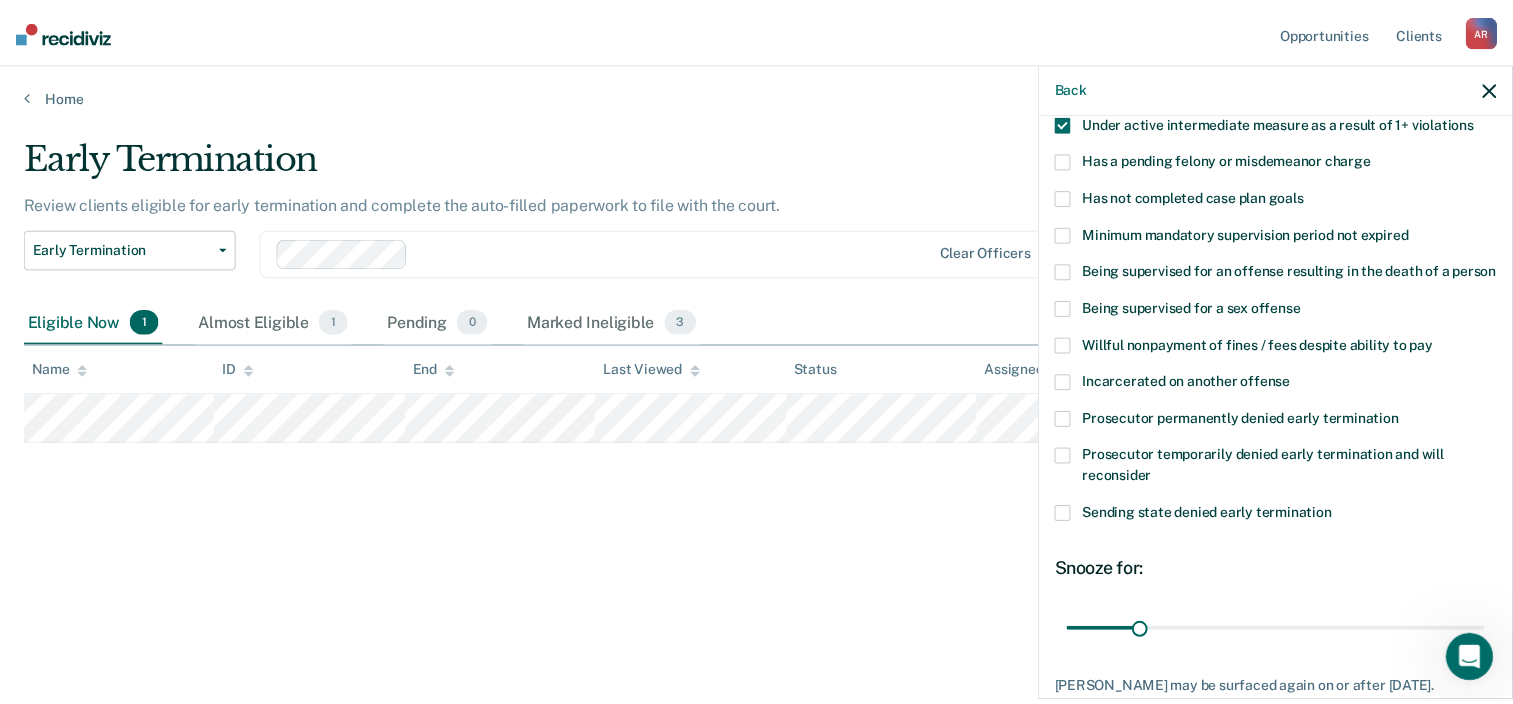 scroll, scrollTop: 310, scrollLeft: 0, axis: vertical 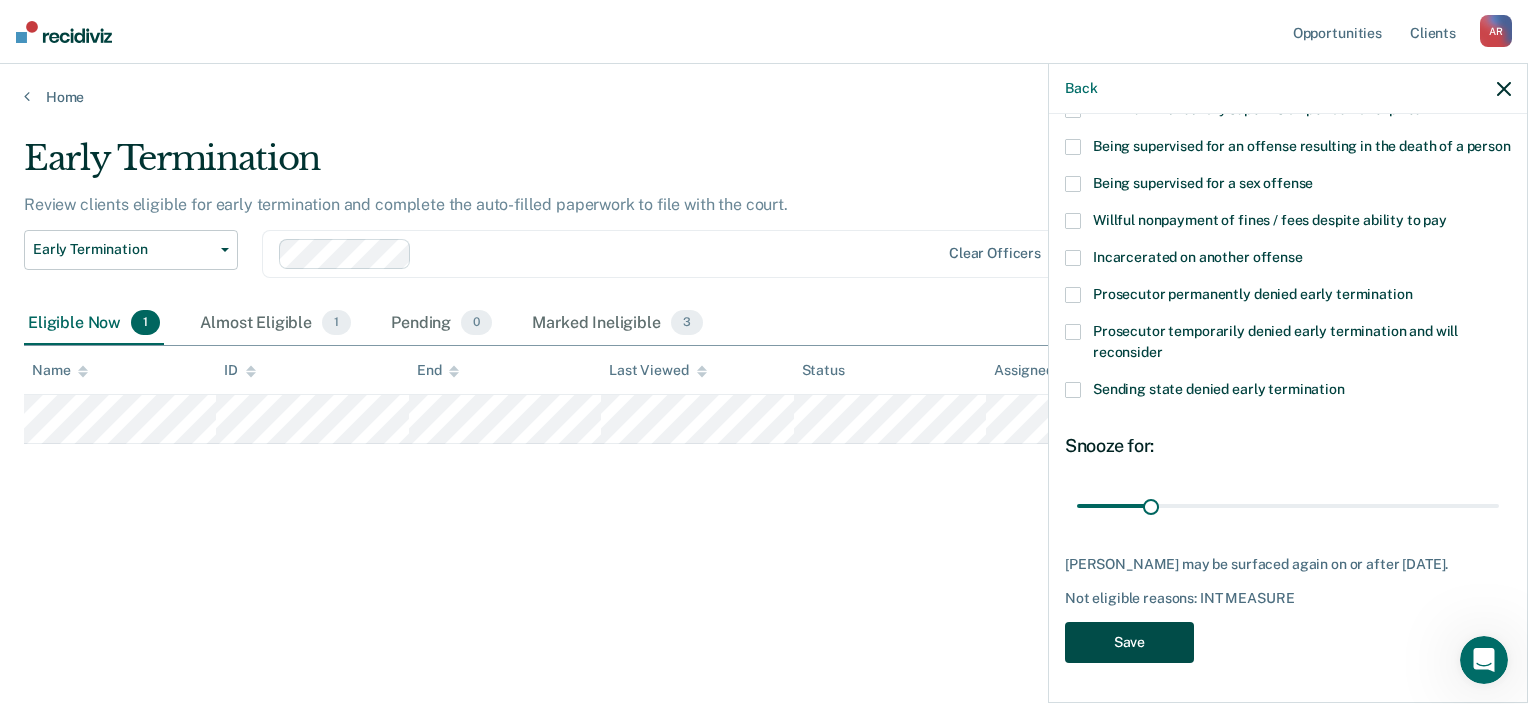 click on "Save" at bounding box center (1129, 642) 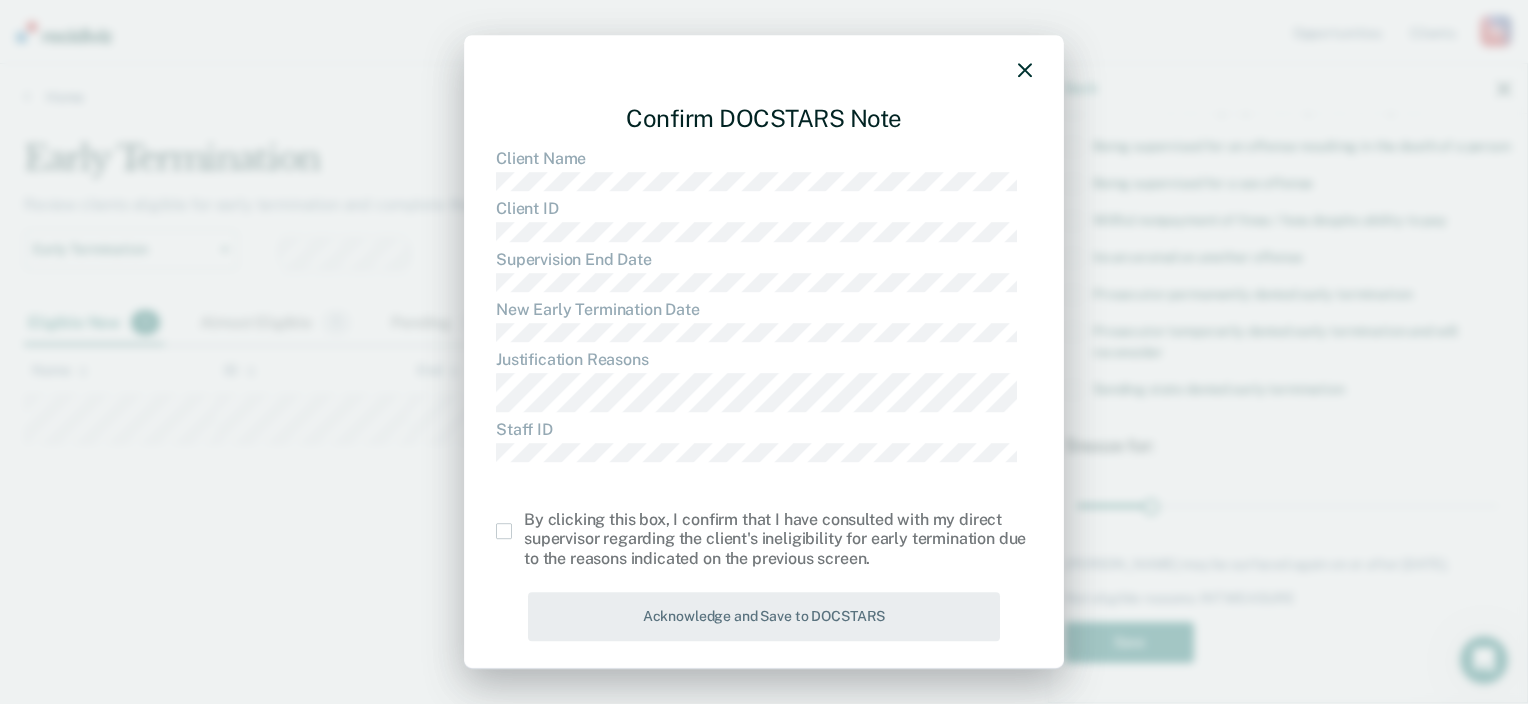 click at bounding box center (504, 531) 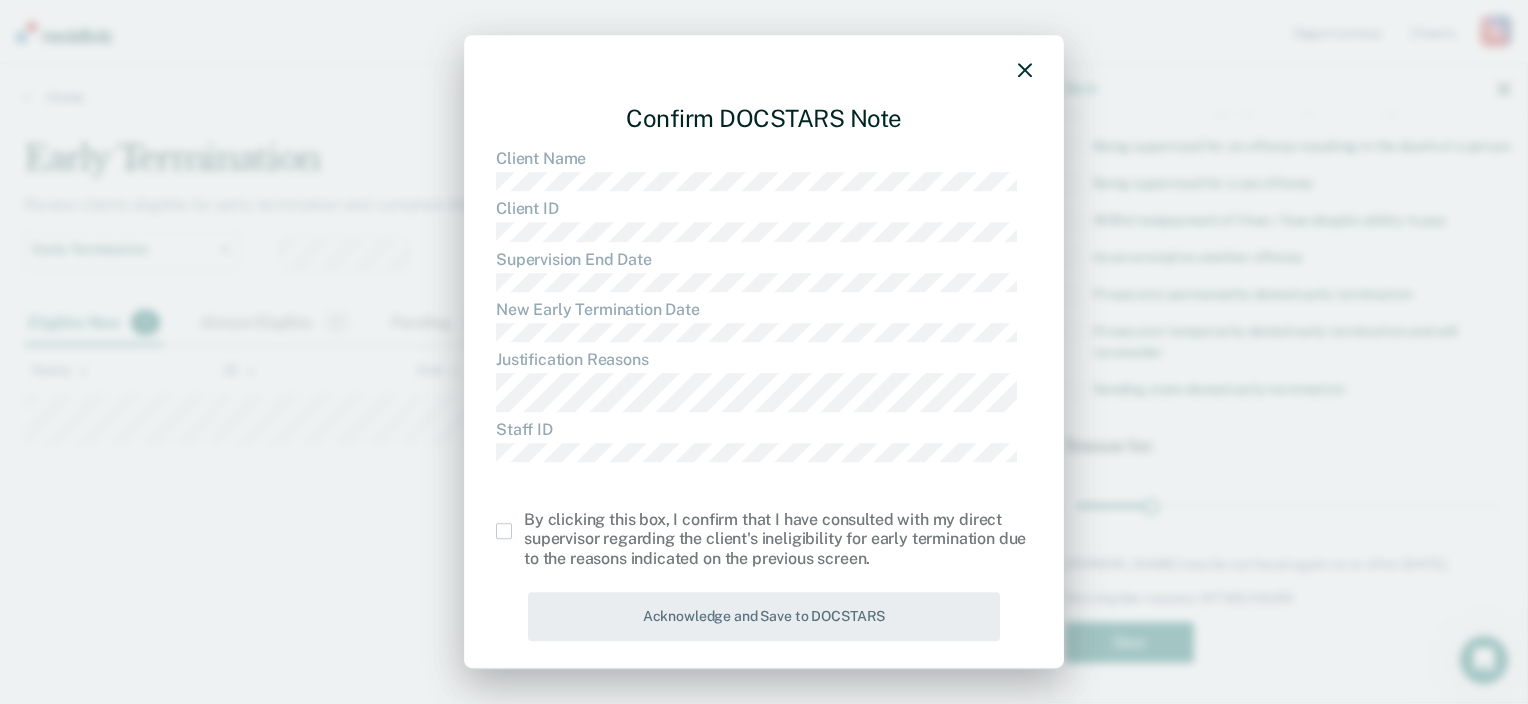 click at bounding box center (524, 523) 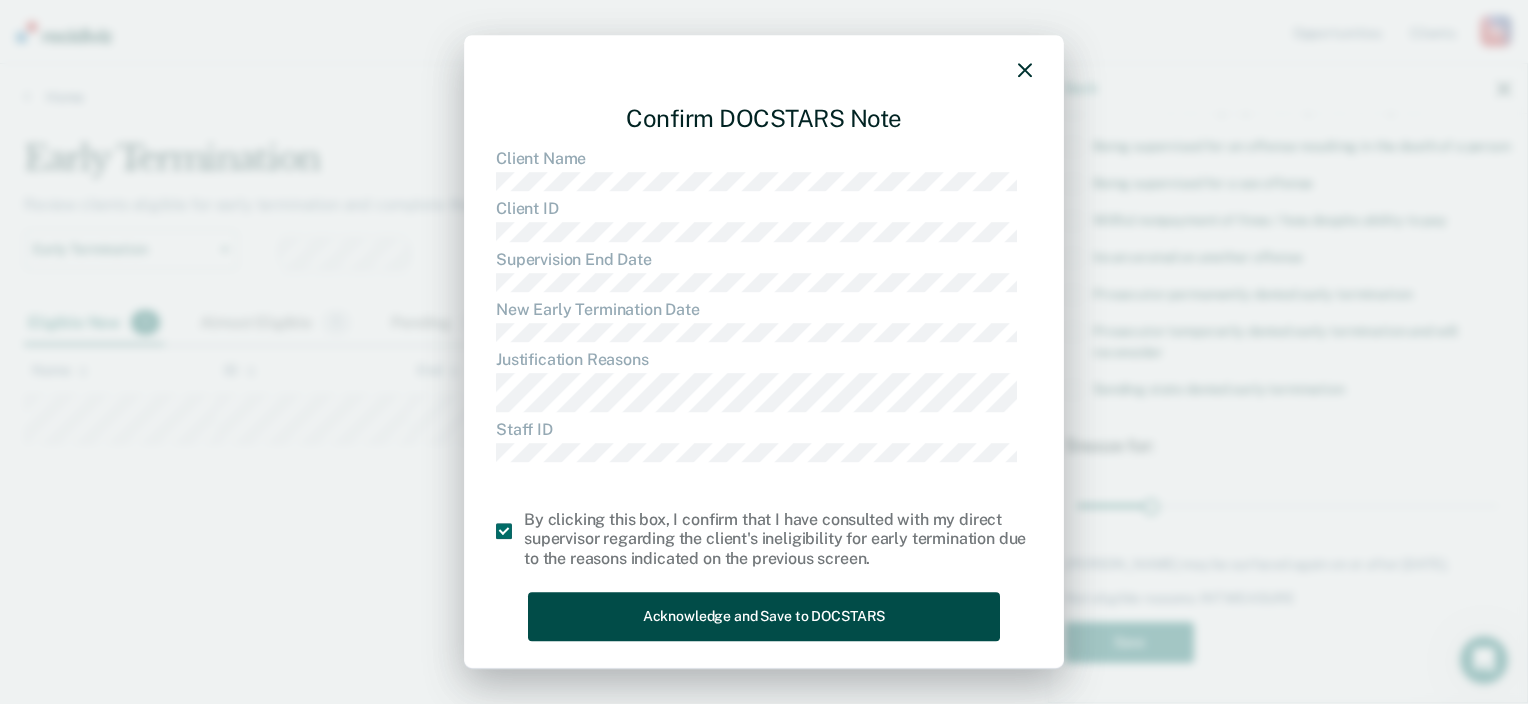 click on "Acknowledge and Save to DOCSTARS" at bounding box center [764, 616] 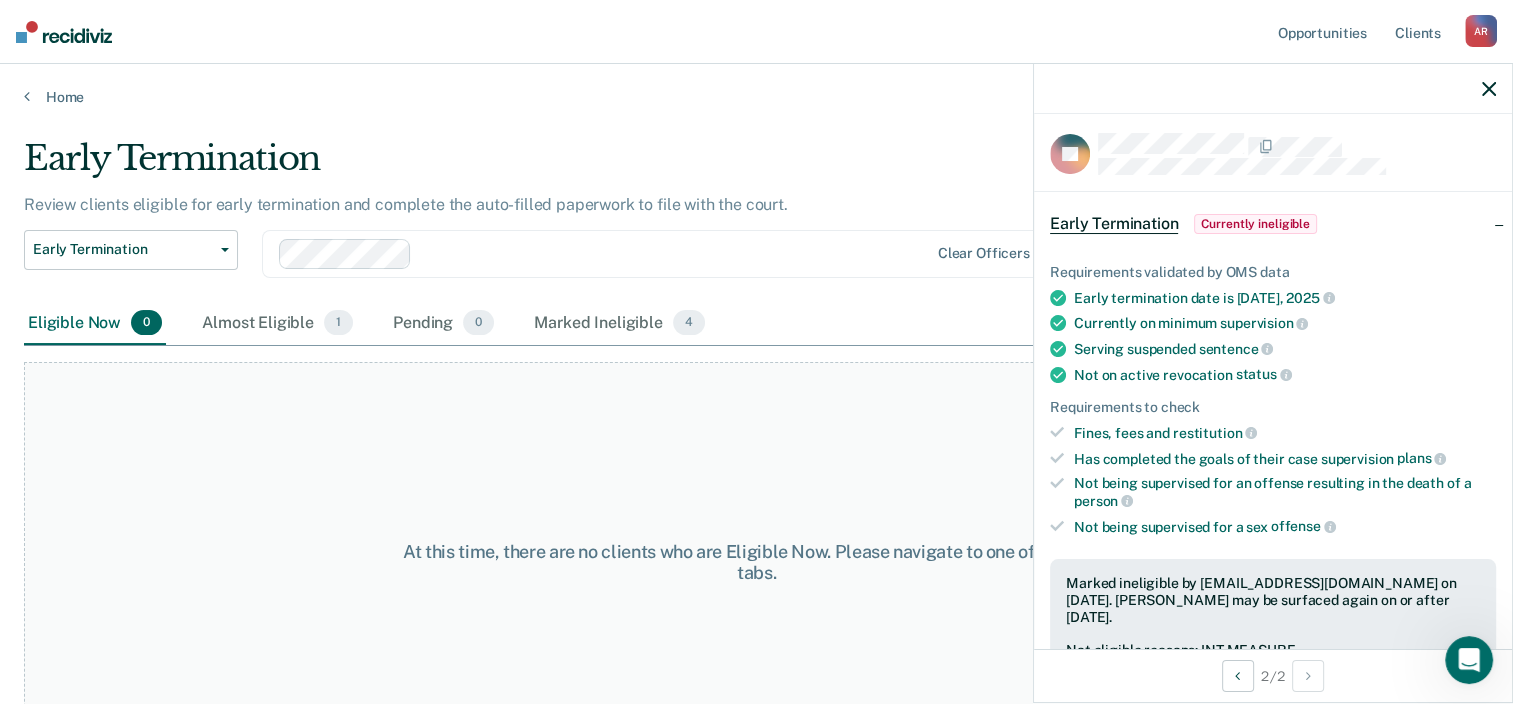 scroll, scrollTop: 0, scrollLeft: 0, axis: both 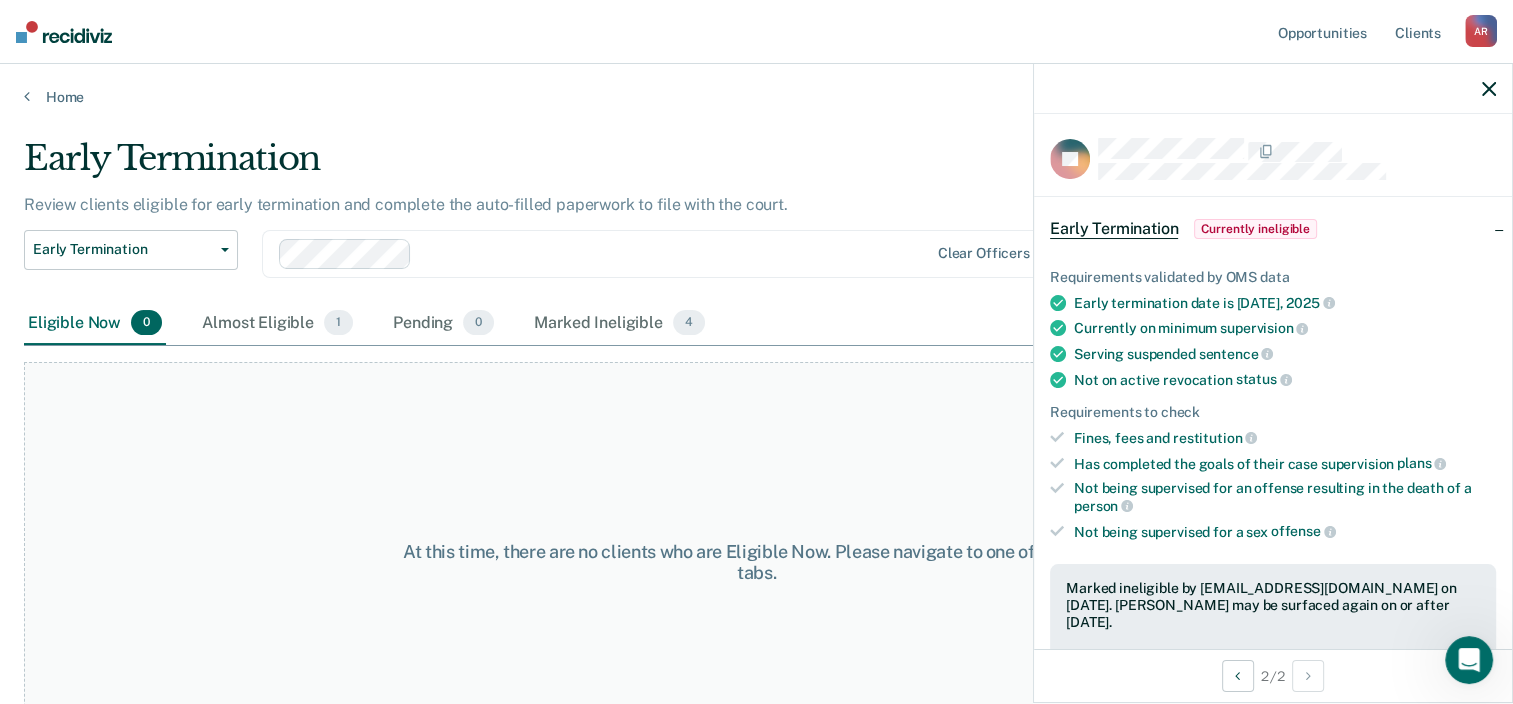 click on "At this time, there are no clients who are Eligible Now. Please navigate to one of the other tabs." at bounding box center (756, 562) 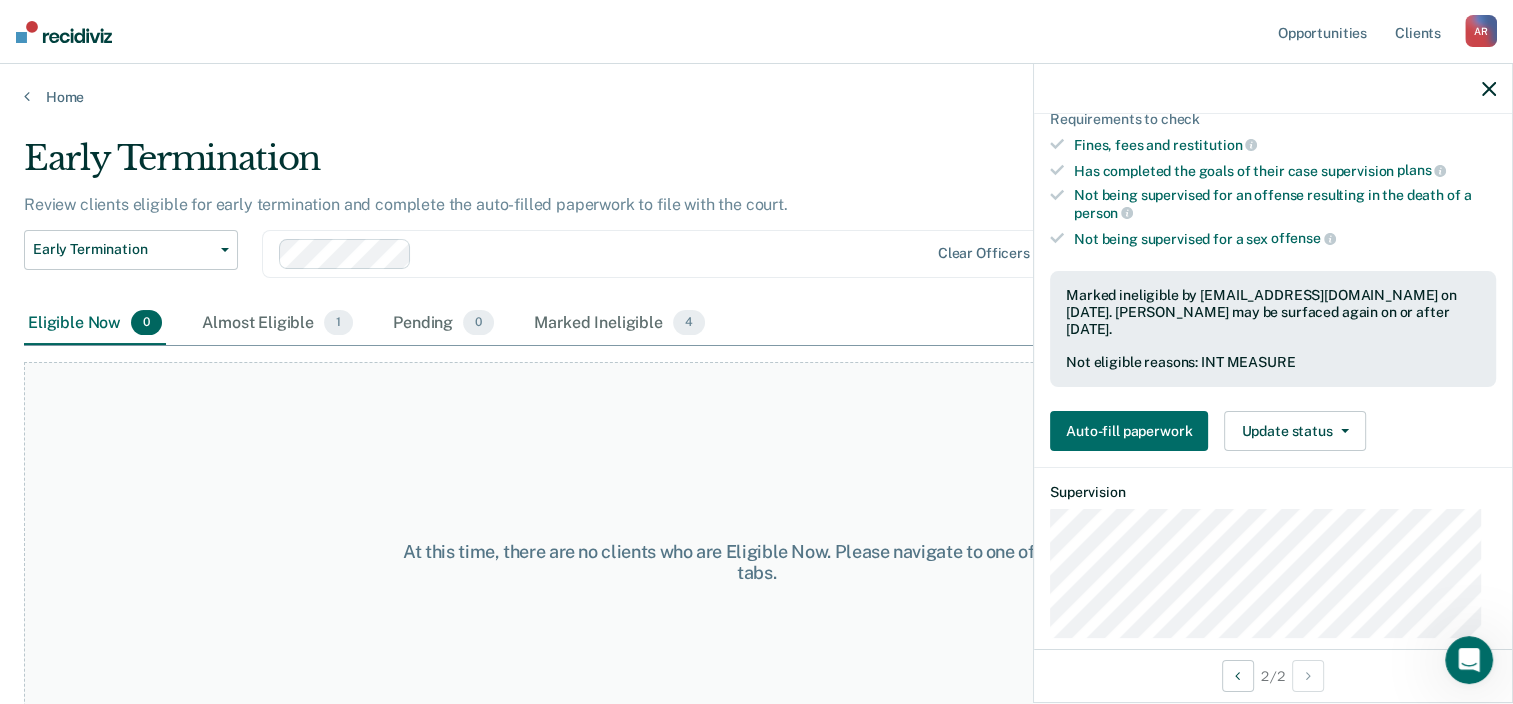 scroll, scrollTop: 292, scrollLeft: 0, axis: vertical 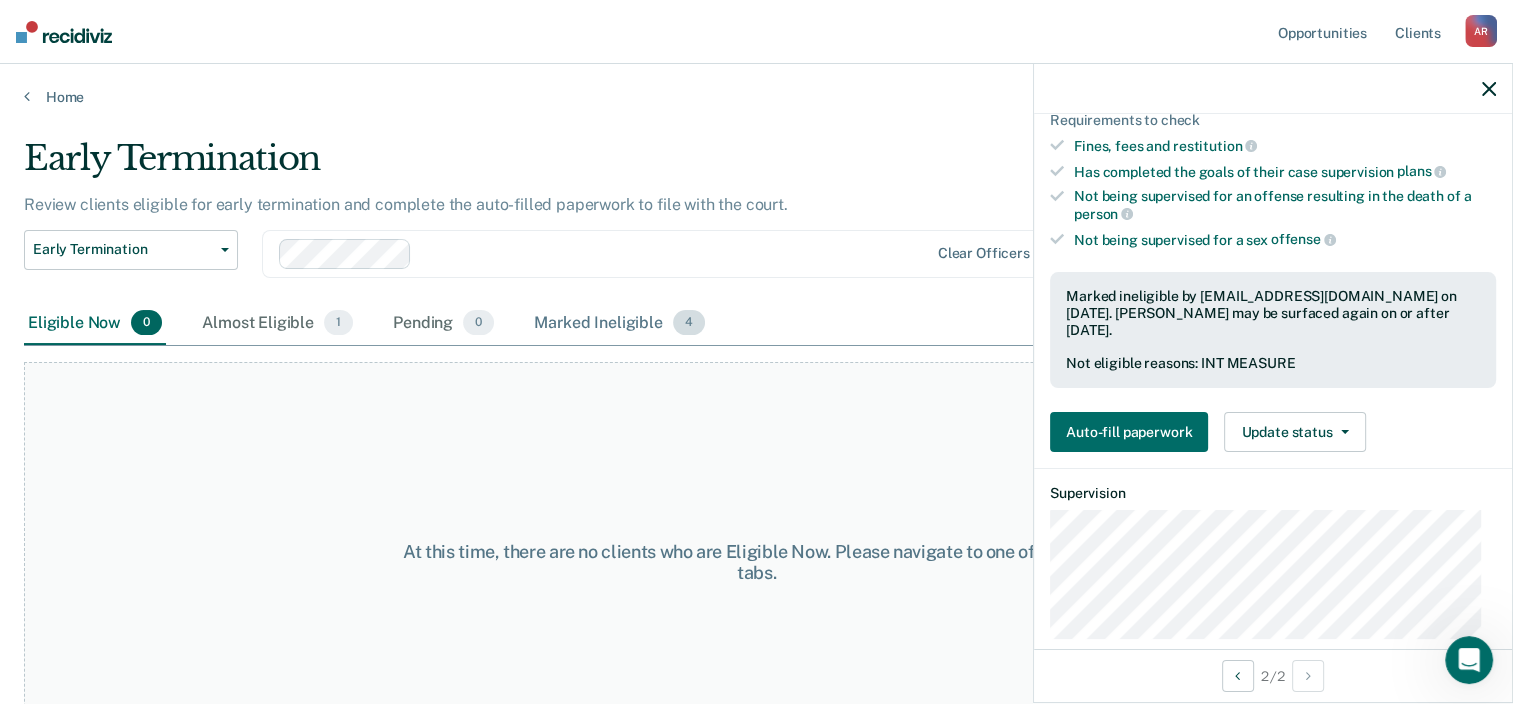 click on "Marked Ineligible 4" at bounding box center [619, 324] 